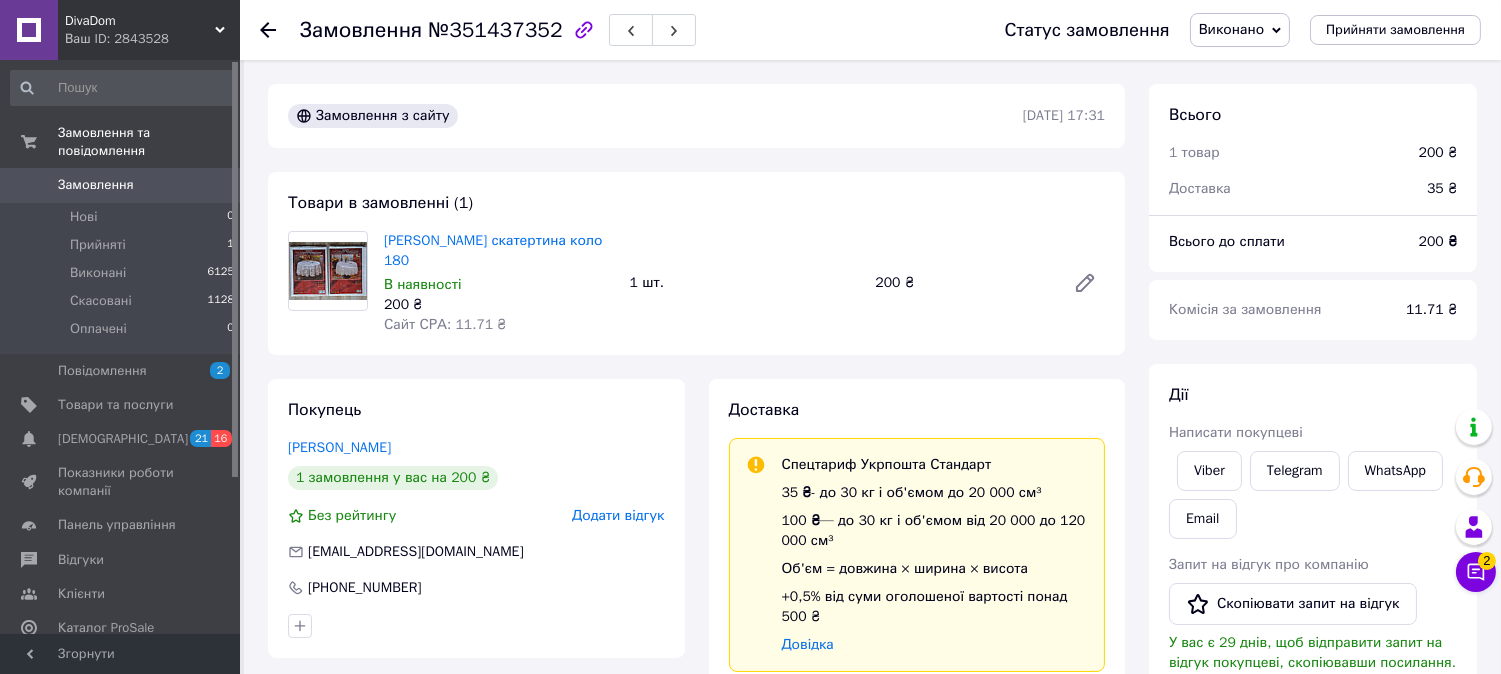 scroll, scrollTop: 242, scrollLeft: 0, axis: vertical 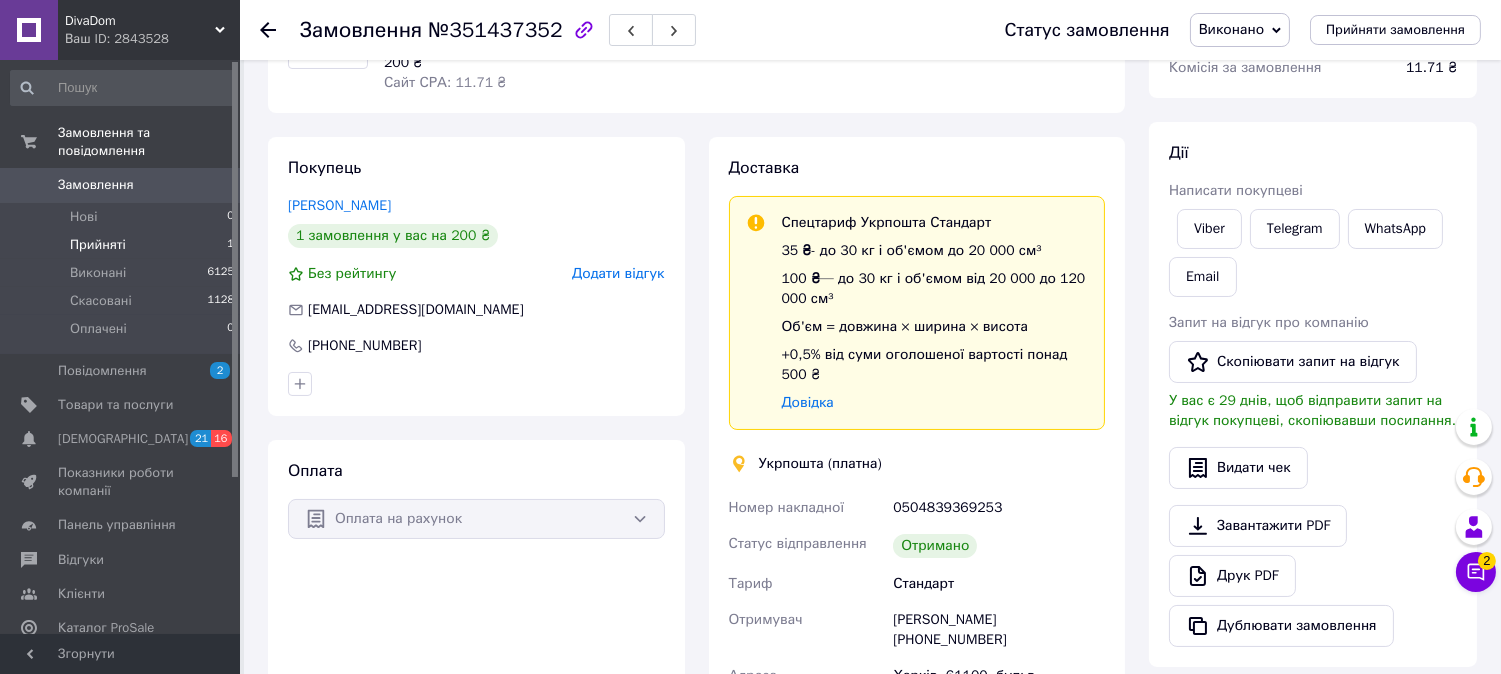 click on "Прийняті" at bounding box center (98, 245) 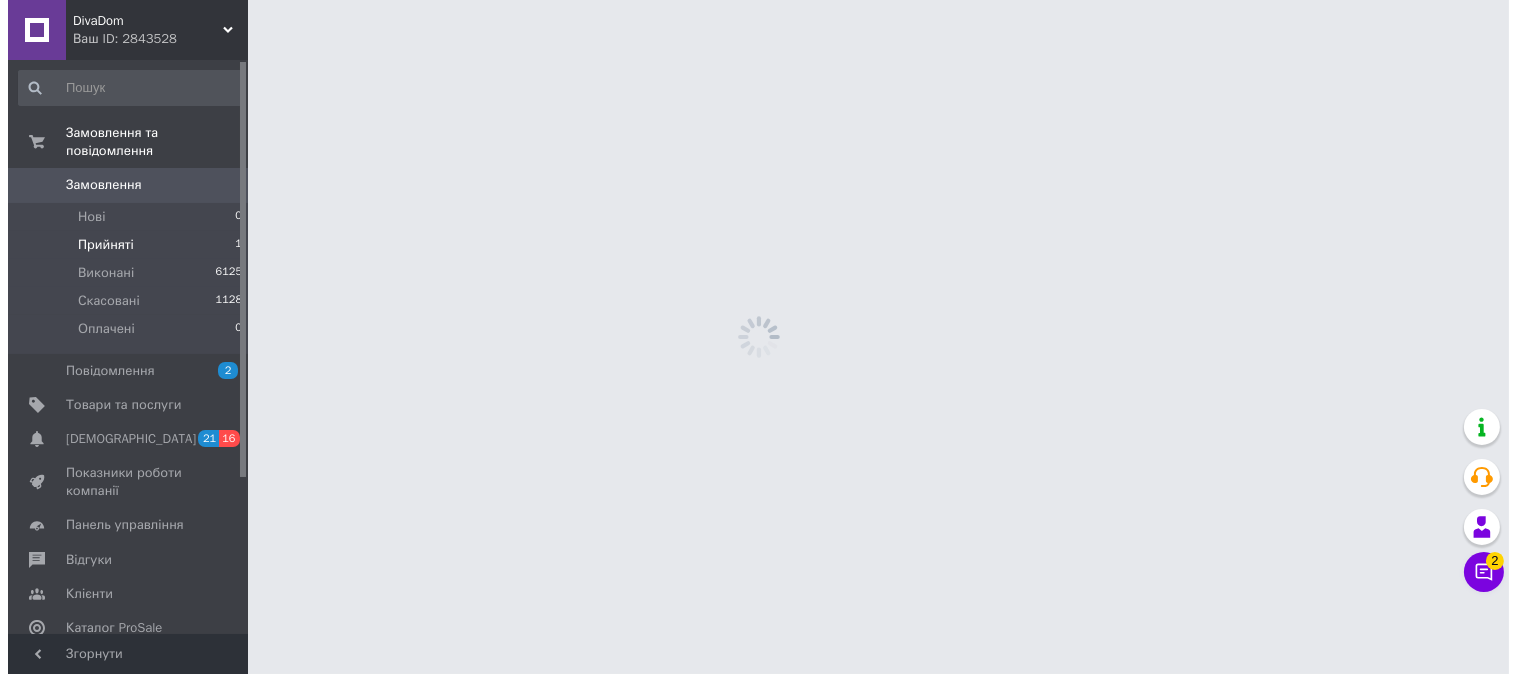 scroll, scrollTop: 0, scrollLeft: 0, axis: both 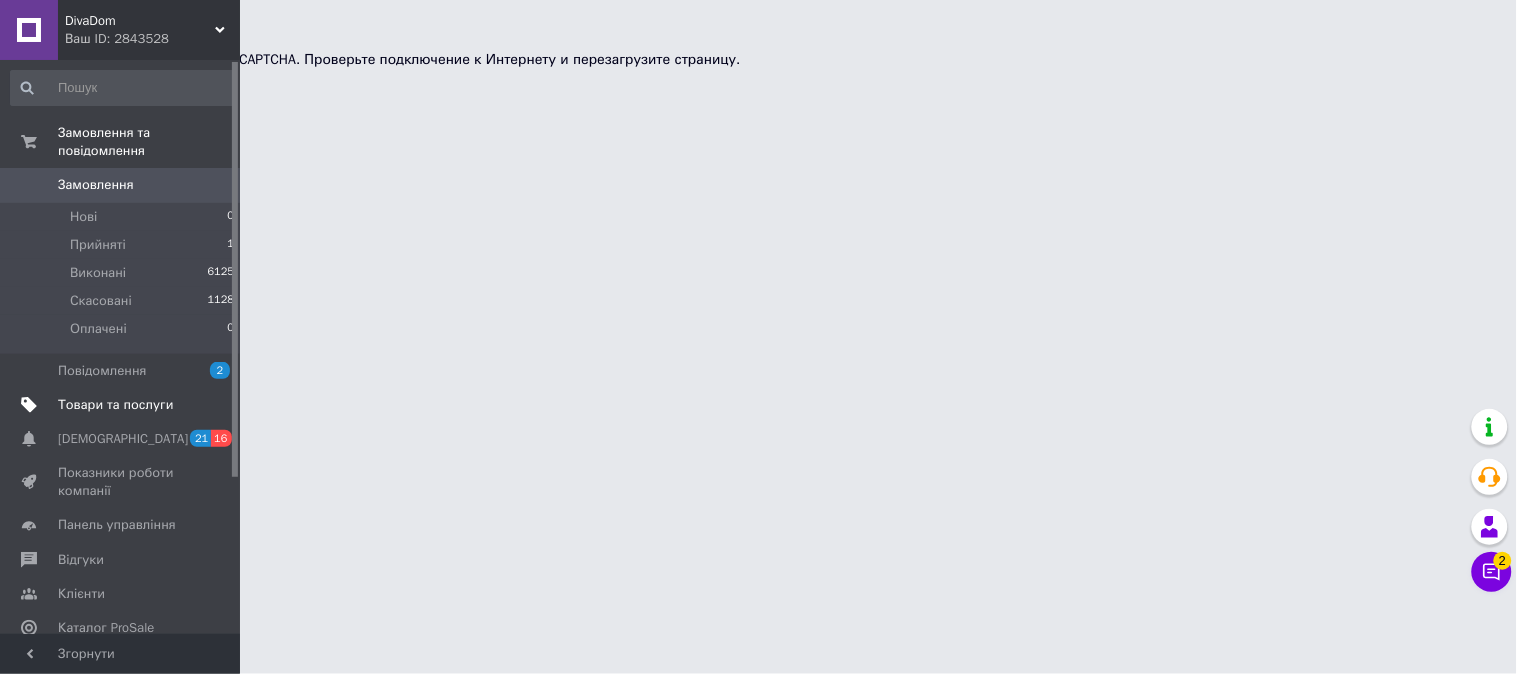 click on "Товари та послуги" at bounding box center [115, 405] 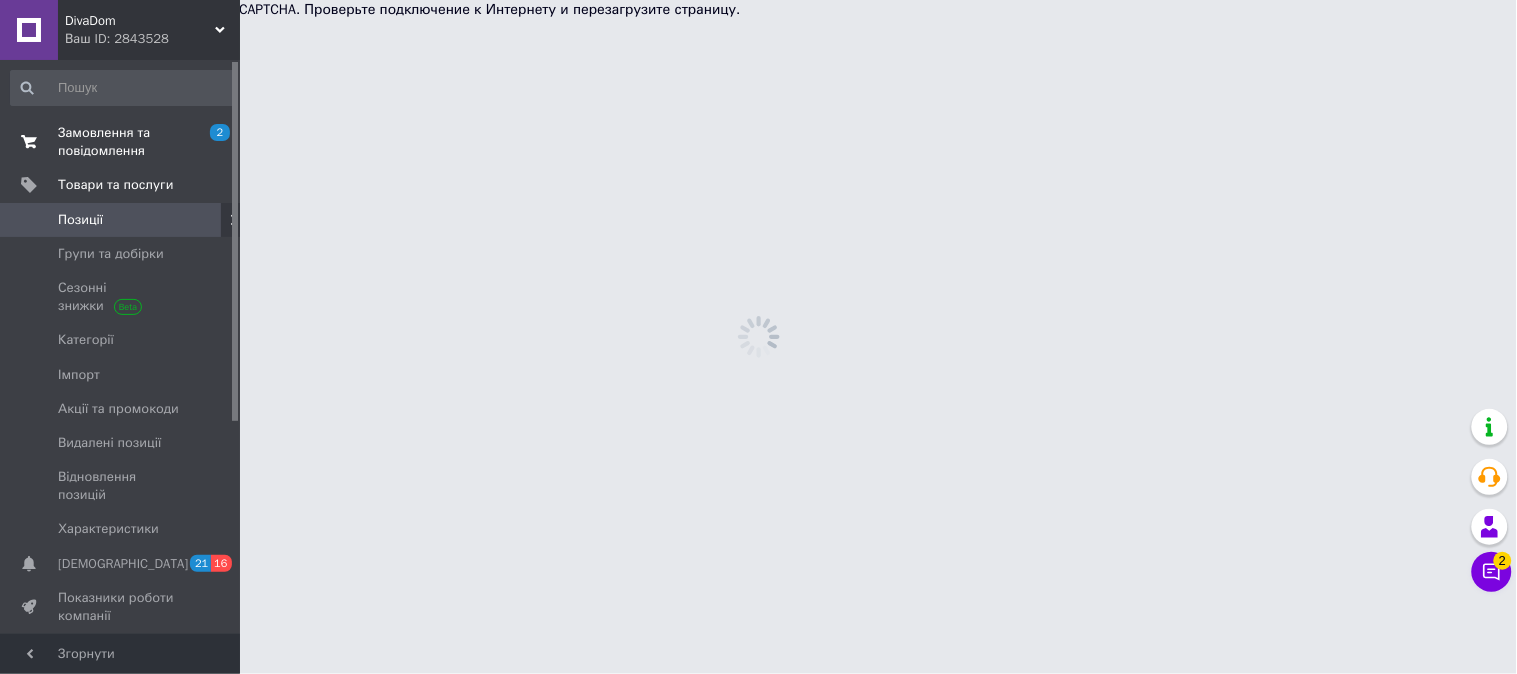 click on "Замовлення та повідомлення" at bounding box center (121, 142) 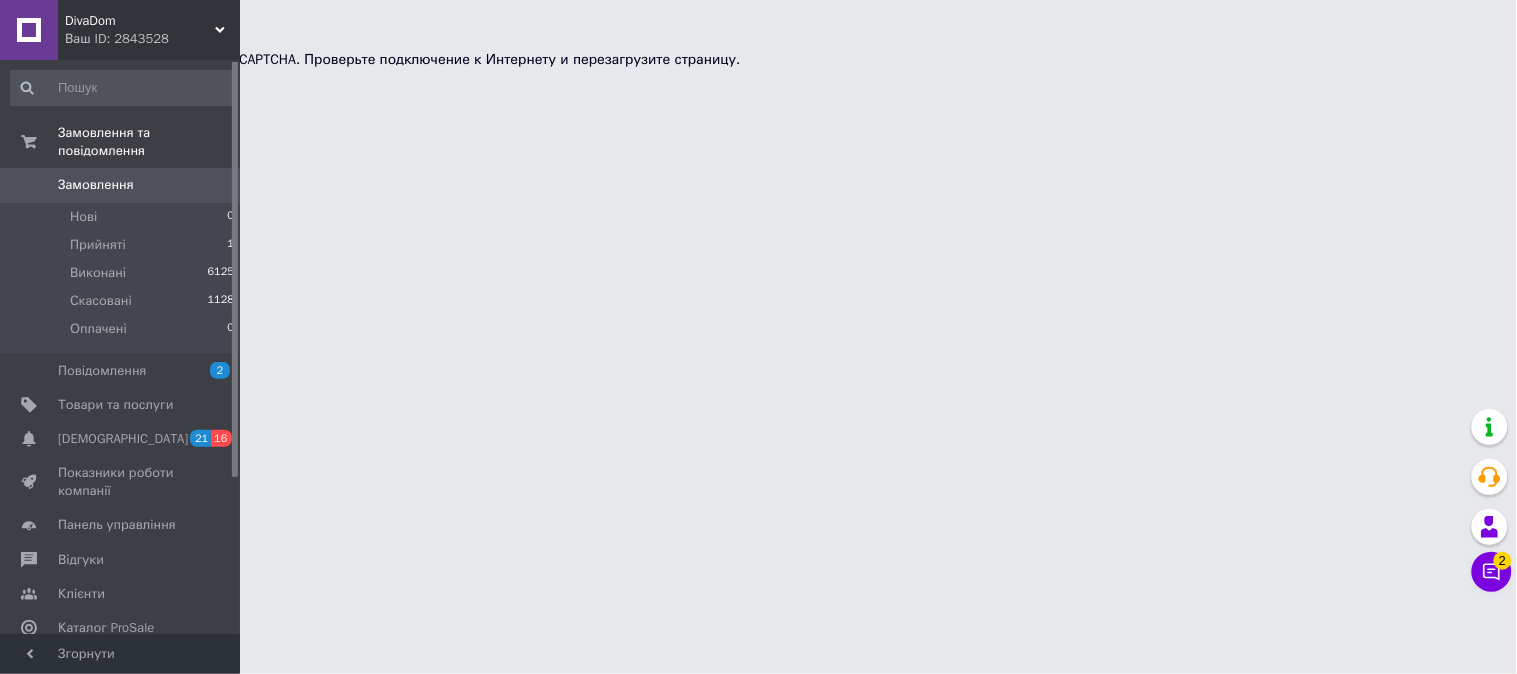 click on "DivaDom Ваш ID: 2843528 Сайт DivaDom Кабінет покупця Перевірити стан системи Сторінка на порталі [PERSON_NAME] [PERSON_NAME] та повідомлення Замовлення 0 Нові 0 Прийняті 1 Виконані 6125 Скасовані 1128 Оплачені 0 Повідомлення 2 Товари та послуги Сповіщення 21 16 Показники роботи компанії Панель управління Відгуки Клієнти Каталог ProSale Аналітика Управління сайтом Гаманець компанії [PERSON_NAME] Тарифи та рахунки Prom топ Згорнути
2 2" at bounding box center (758, 35) 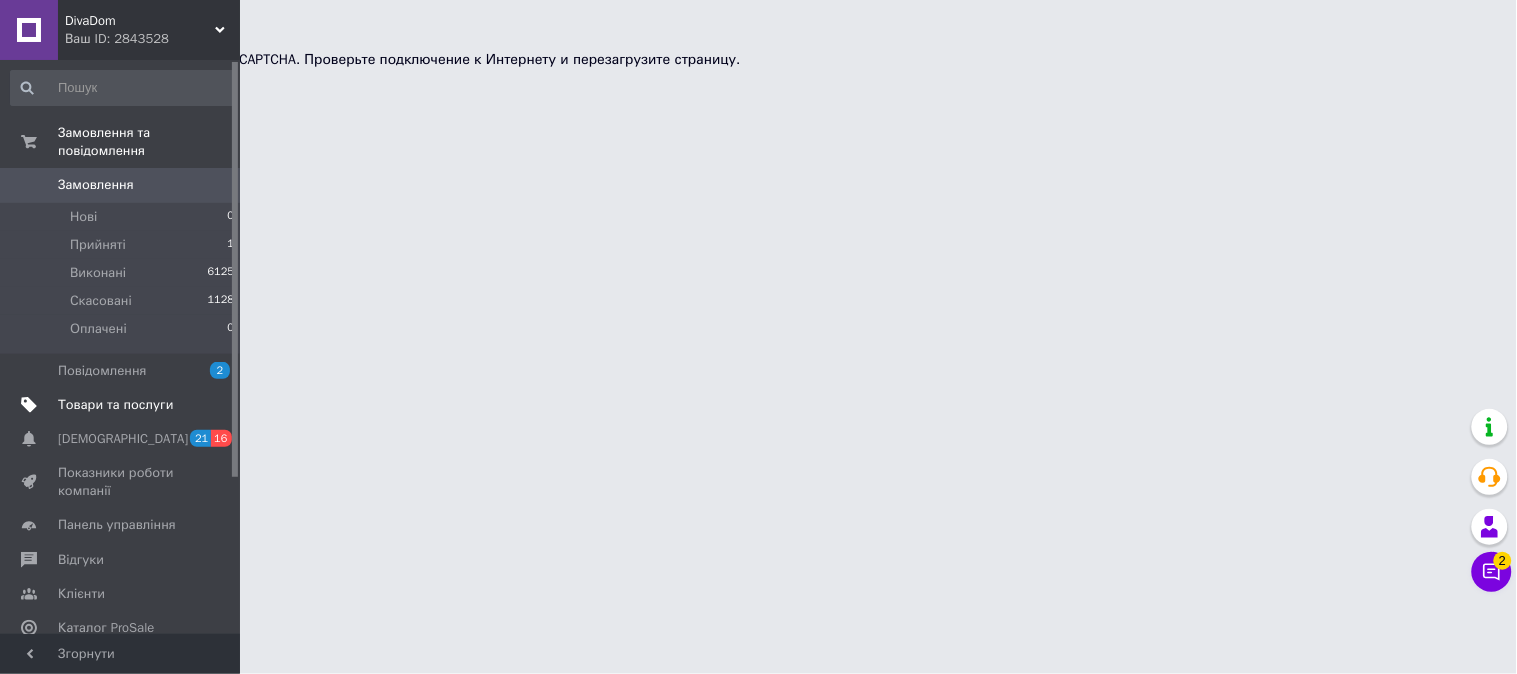 click on "Товари та послуги" at bounding box center (115, 405) 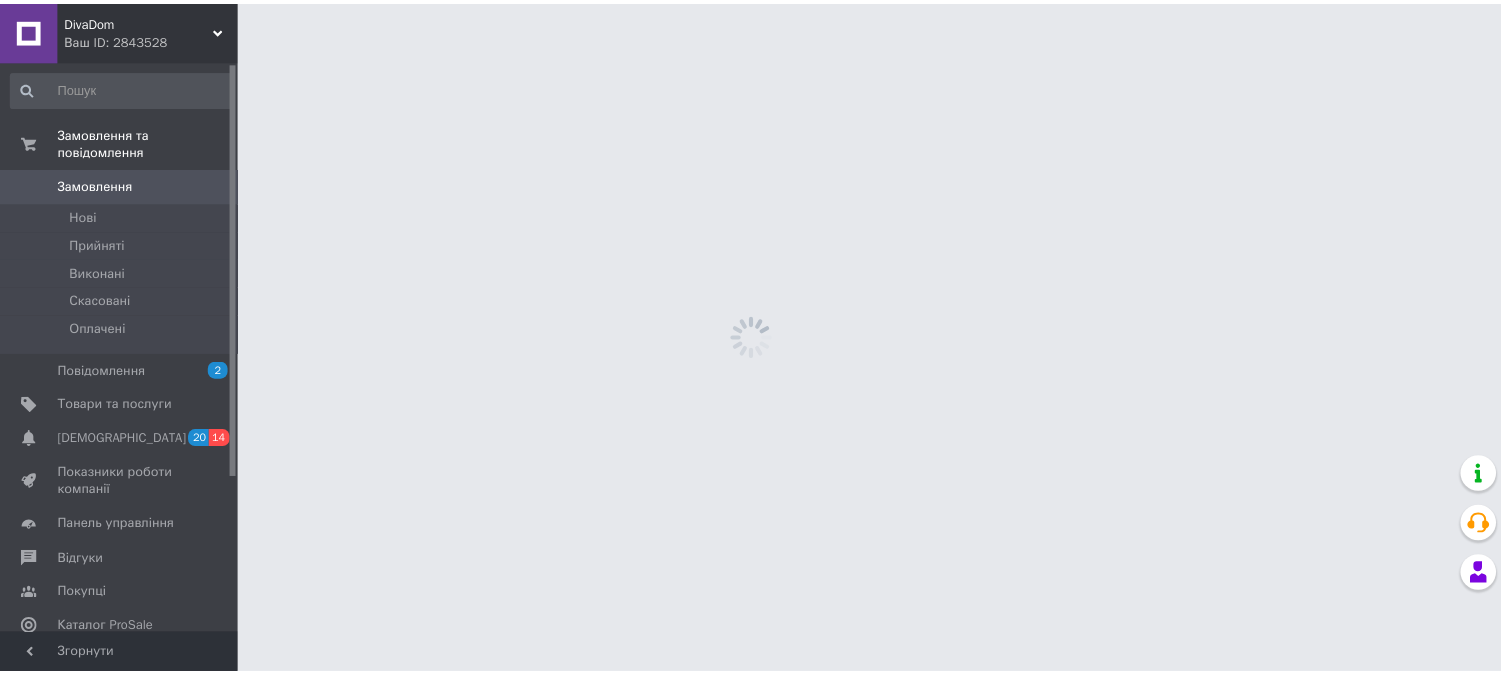 scroll, scrollTop: 0, scrollLeft: 0, axis: both 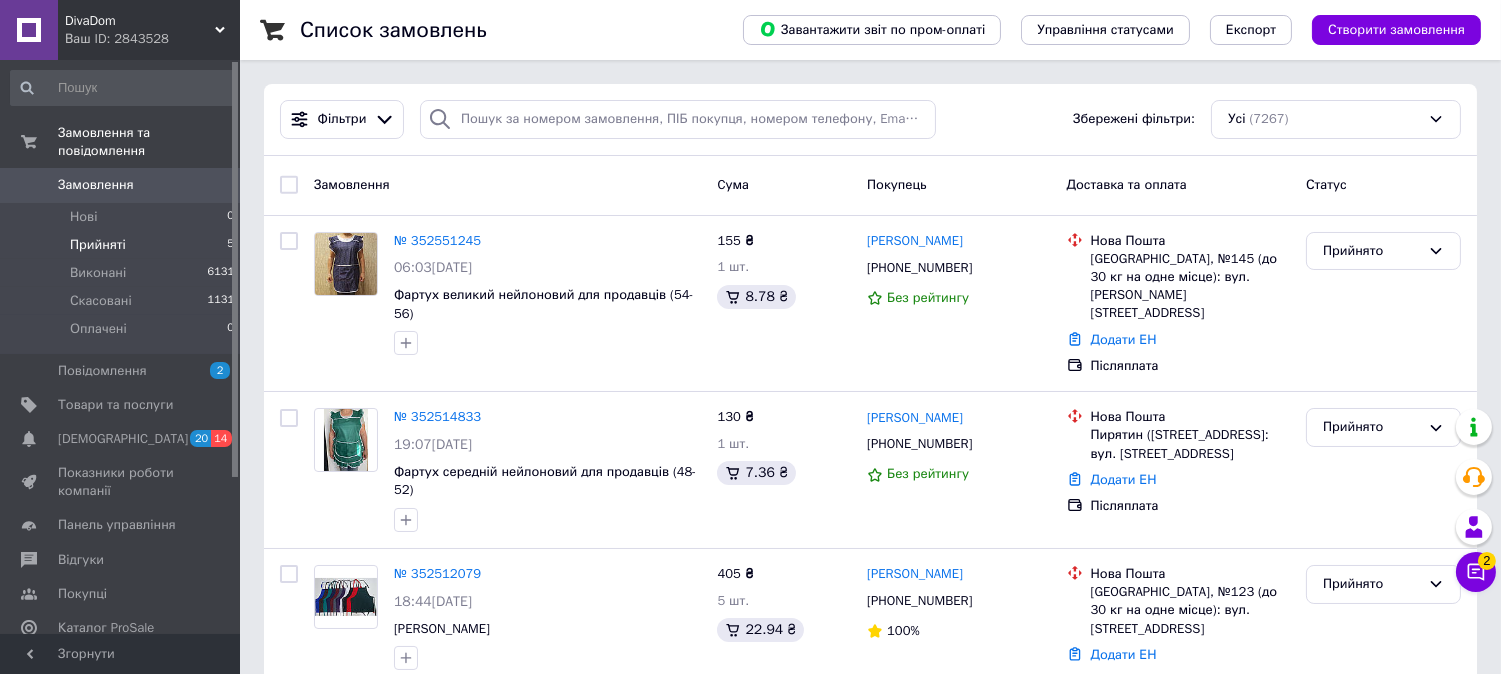 click on "Прийняті" at bounding box center [98, 245] 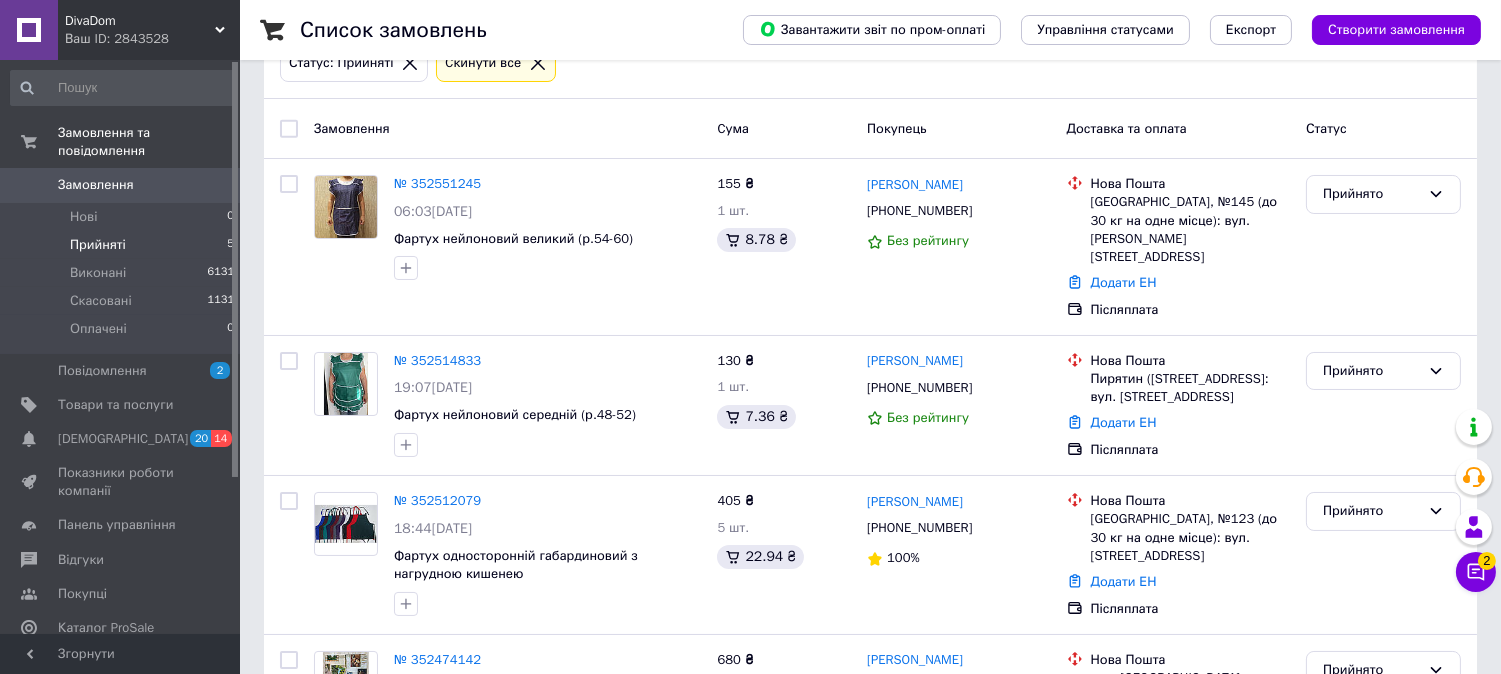 scroll, scrollTop: 490, scrollLeft: 0, axis: vertical 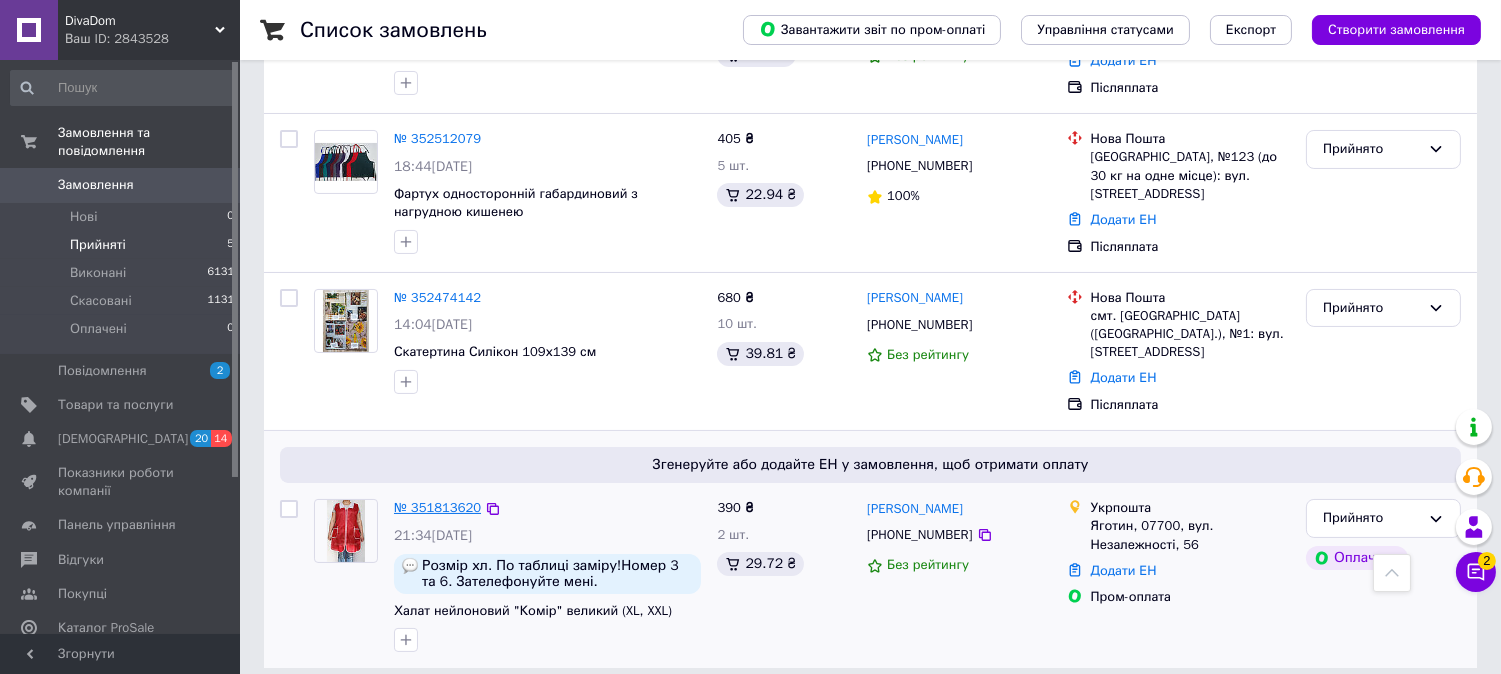 click on "№ 351813620" at bounding box center (437, 507) 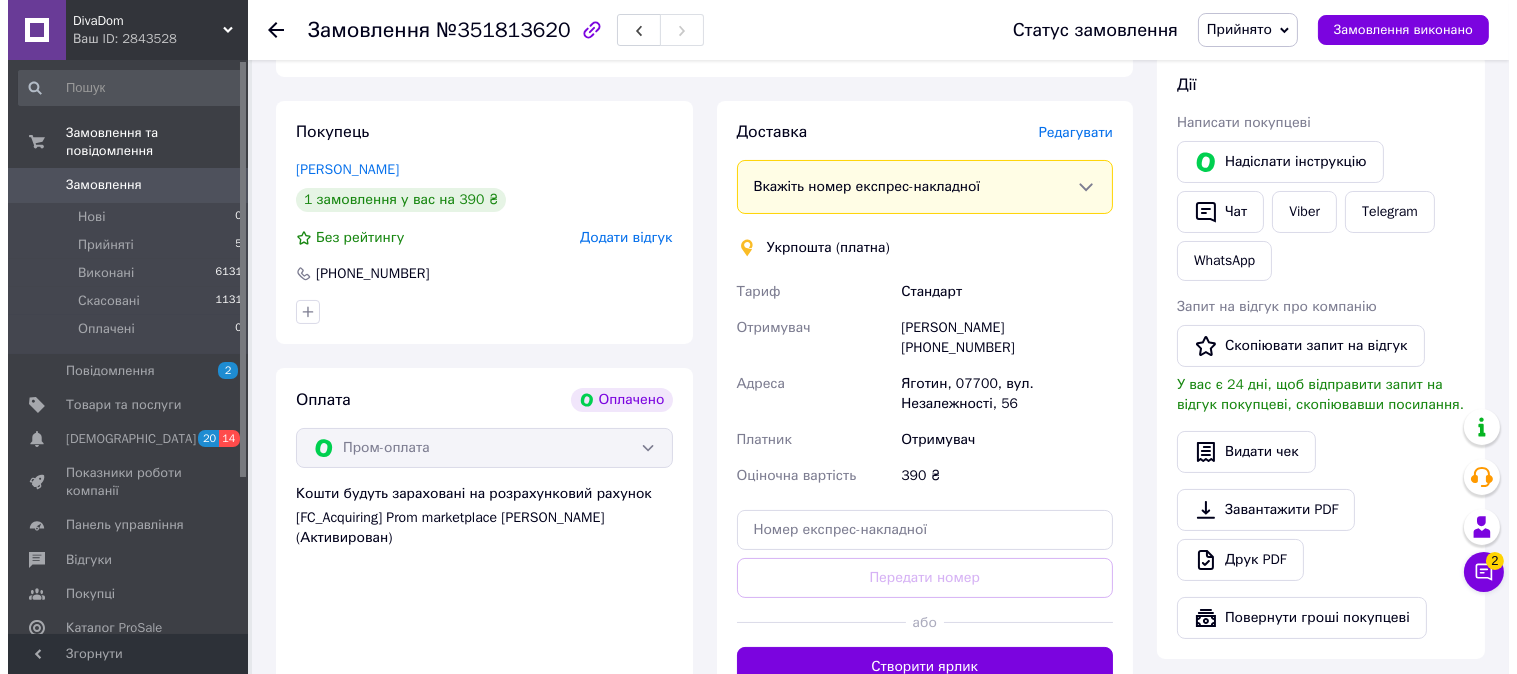 scroll, scrollTop: 333, scrollLeft: 0, axis: vertical 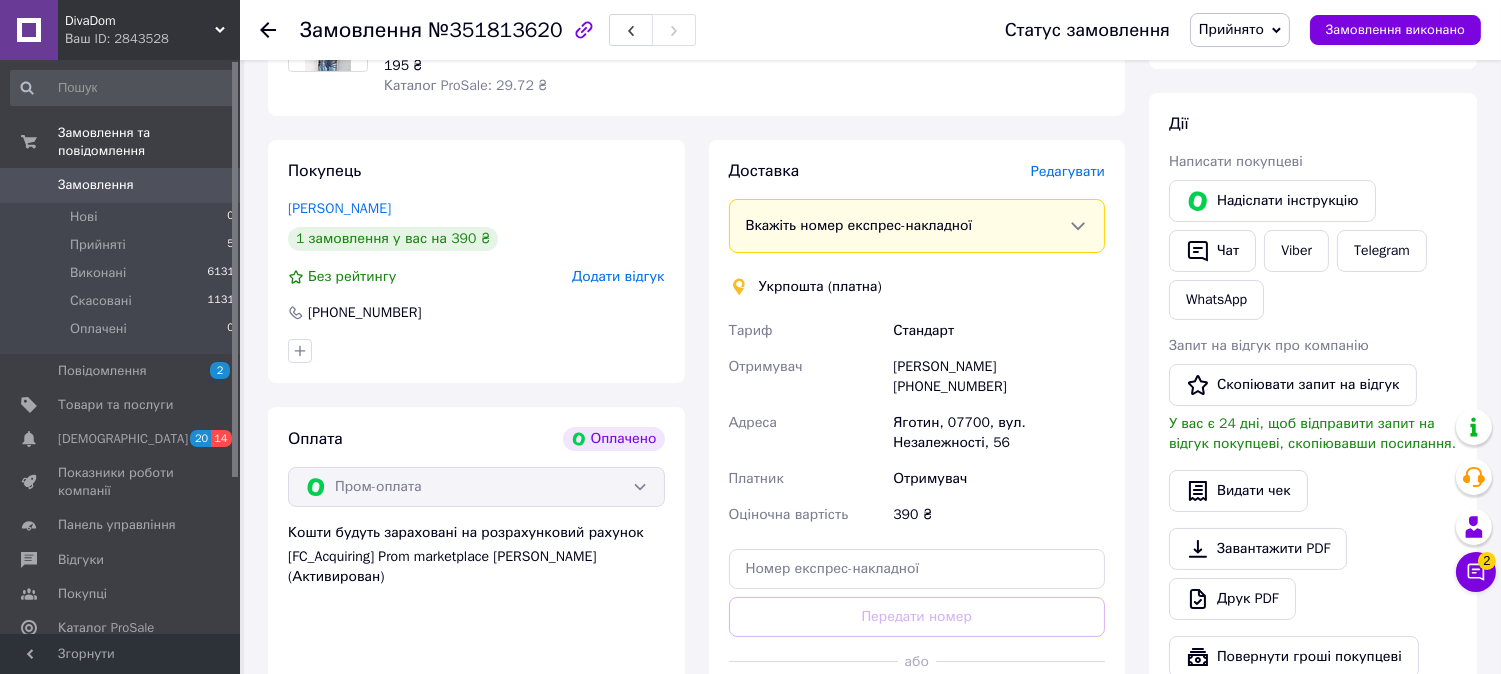 click on "Редагувати" at bounding box center (1068, 171) 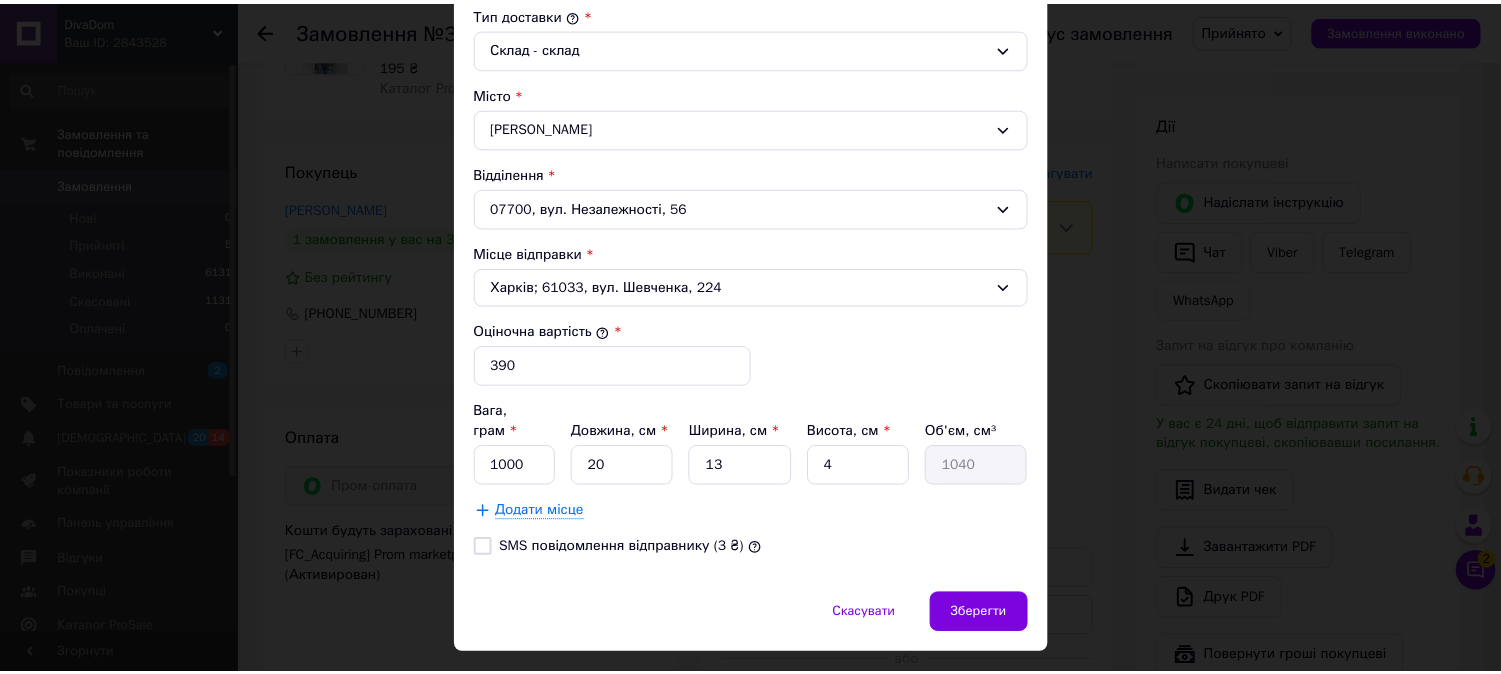 scroll, scrollTop: 555, scrollLeft: 0, axis: vertical 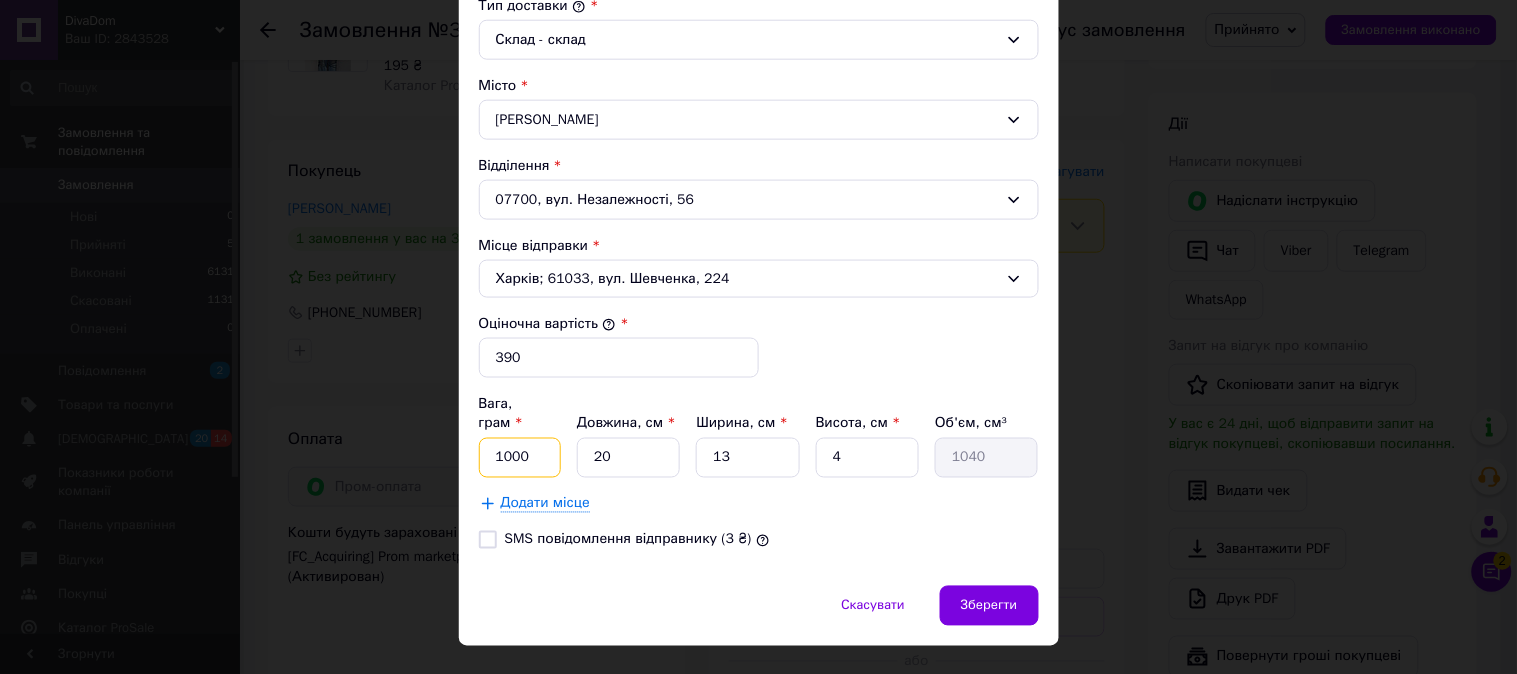 click on "1000" at bounding box center (520, 458) 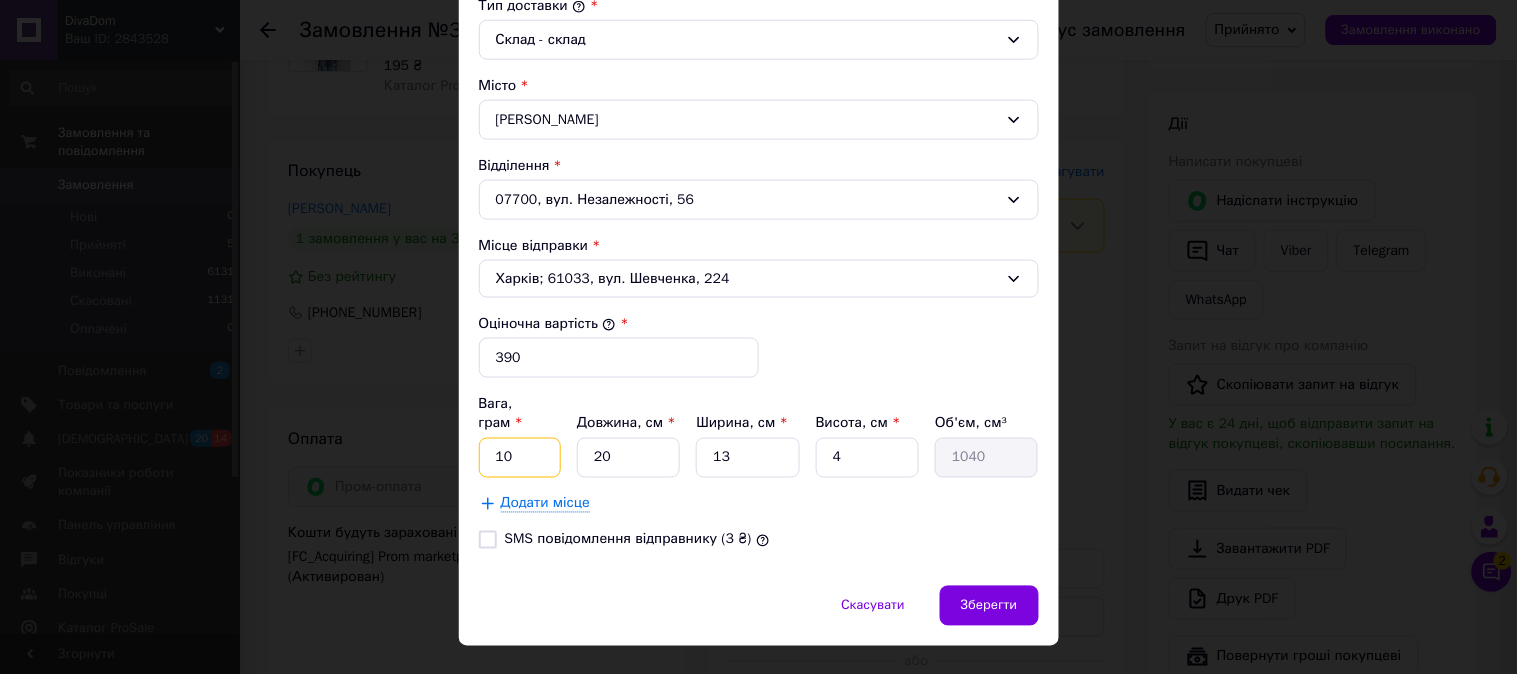 type on "1" 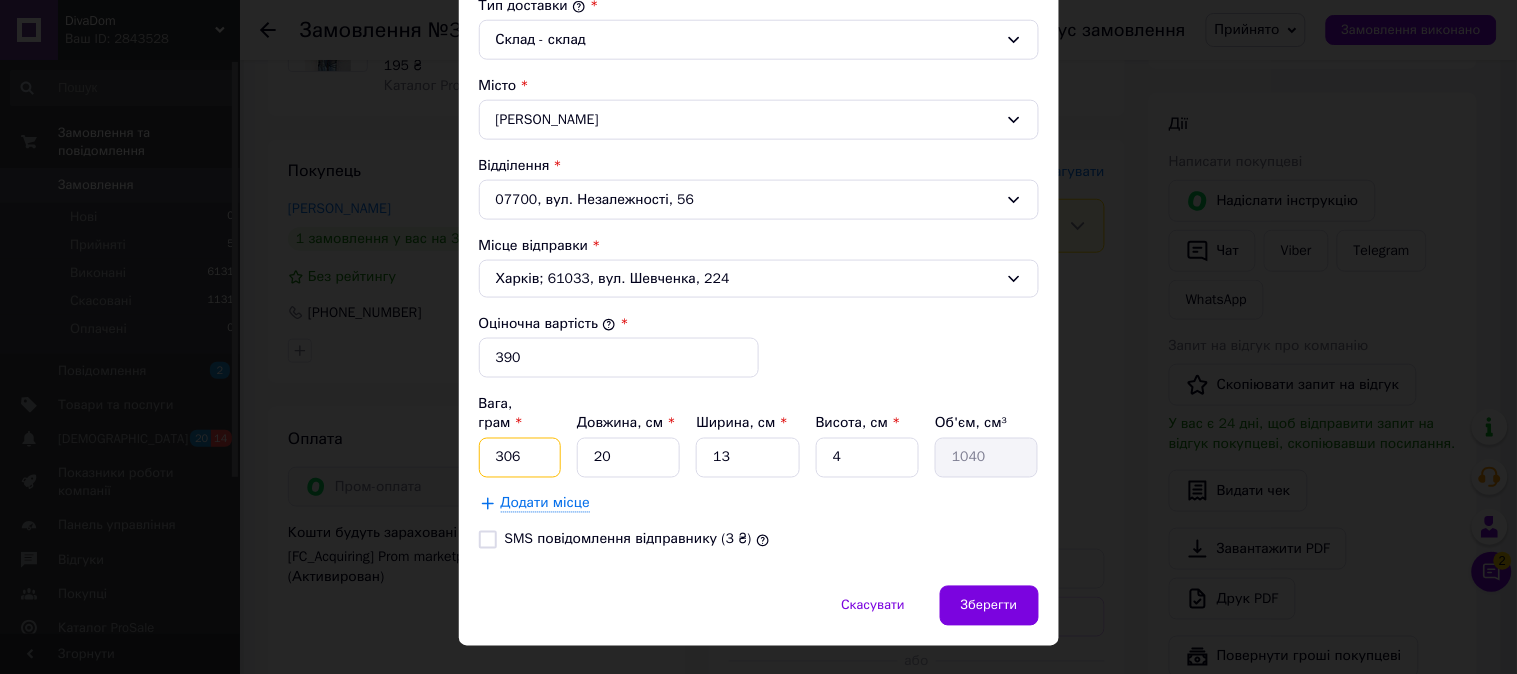 type on "306" 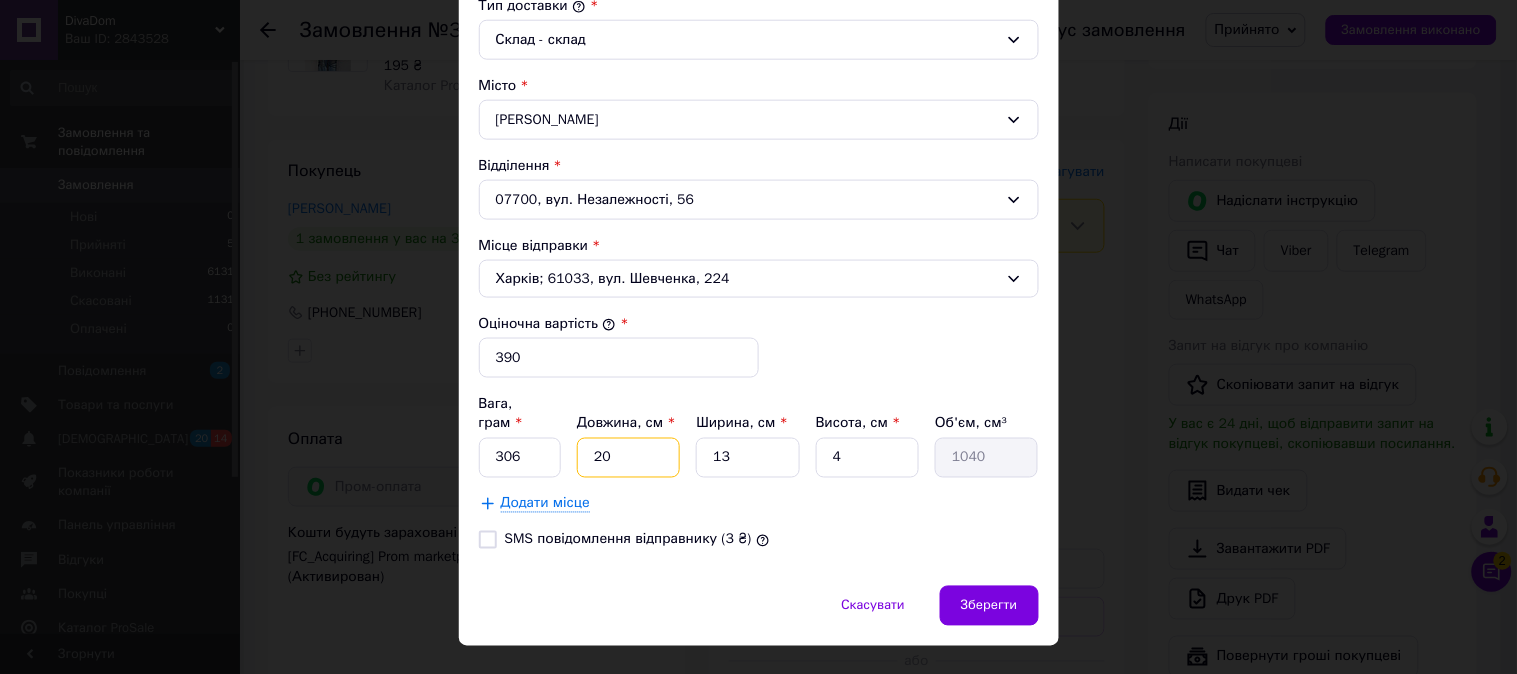 click on "20" at bounding box center [628, 458] 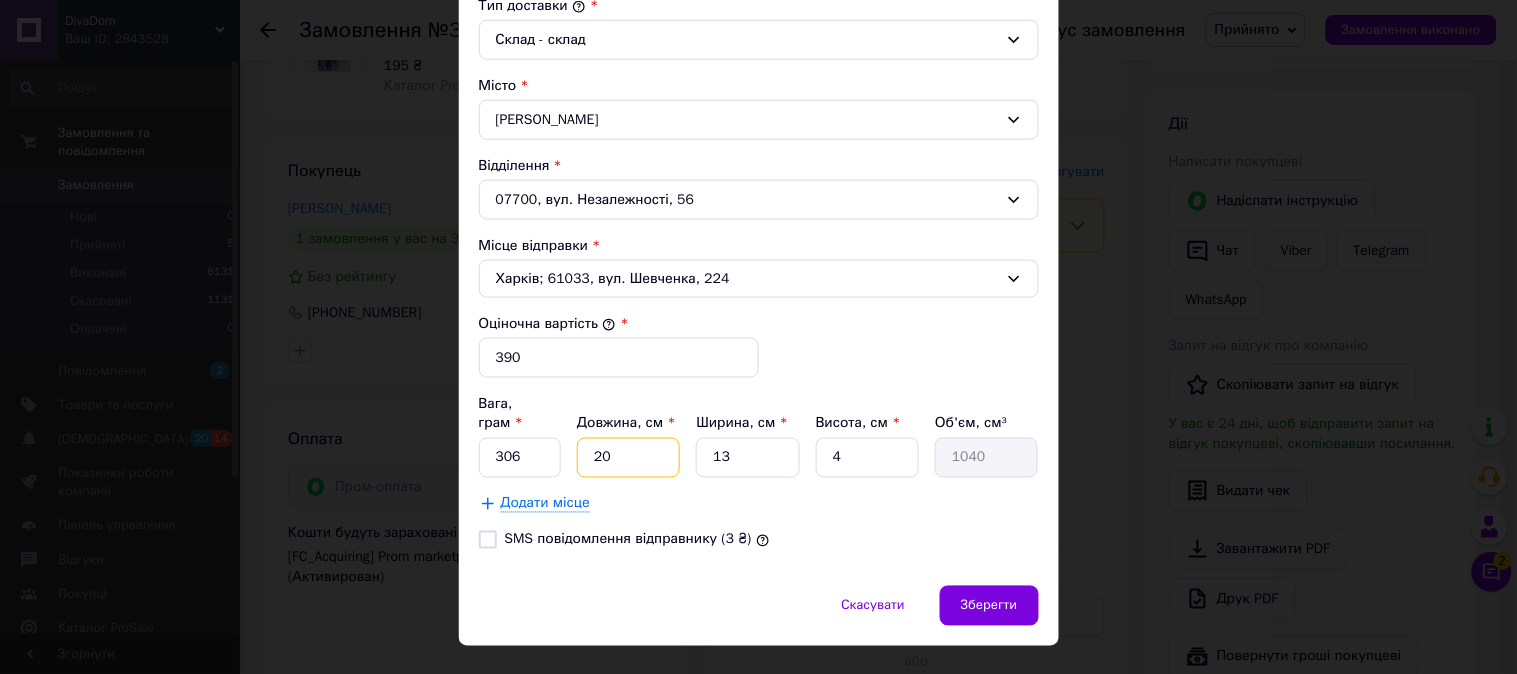 type on "2" 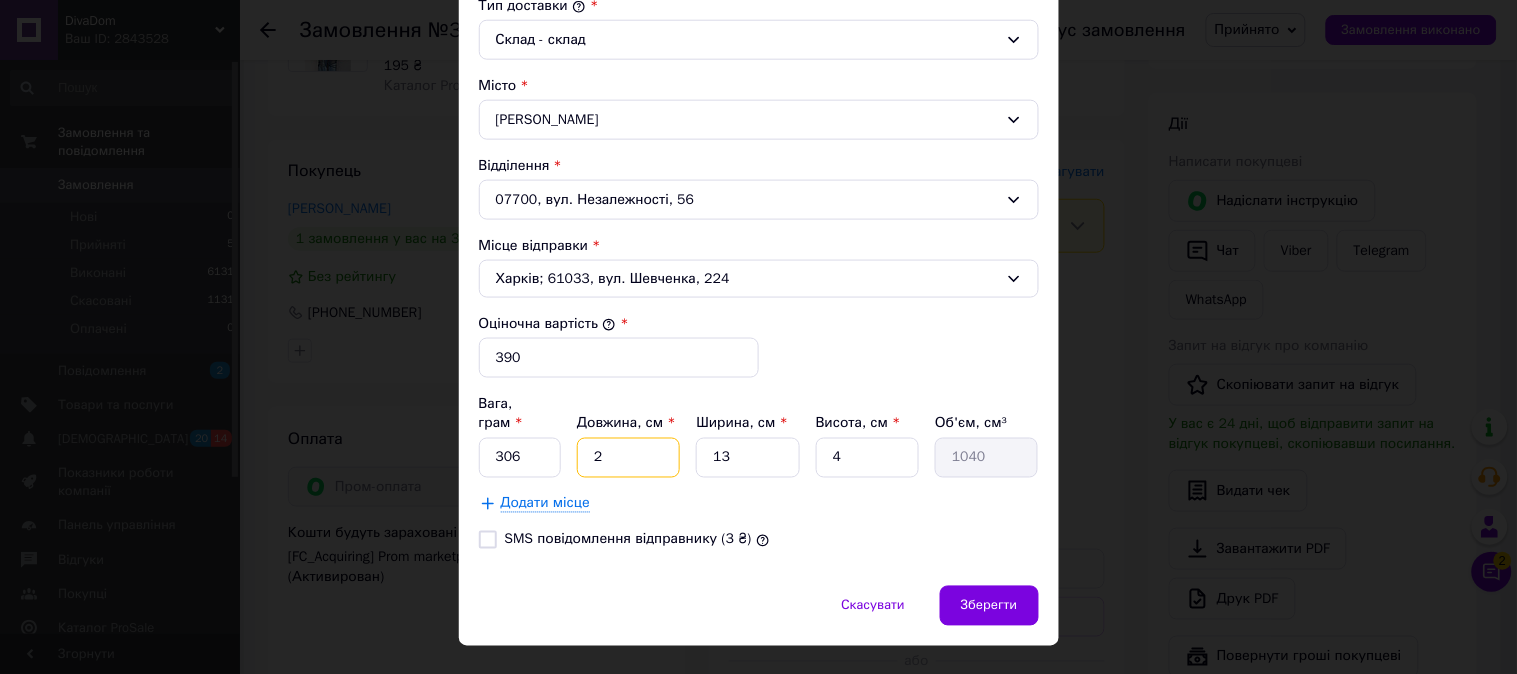 type on "104" 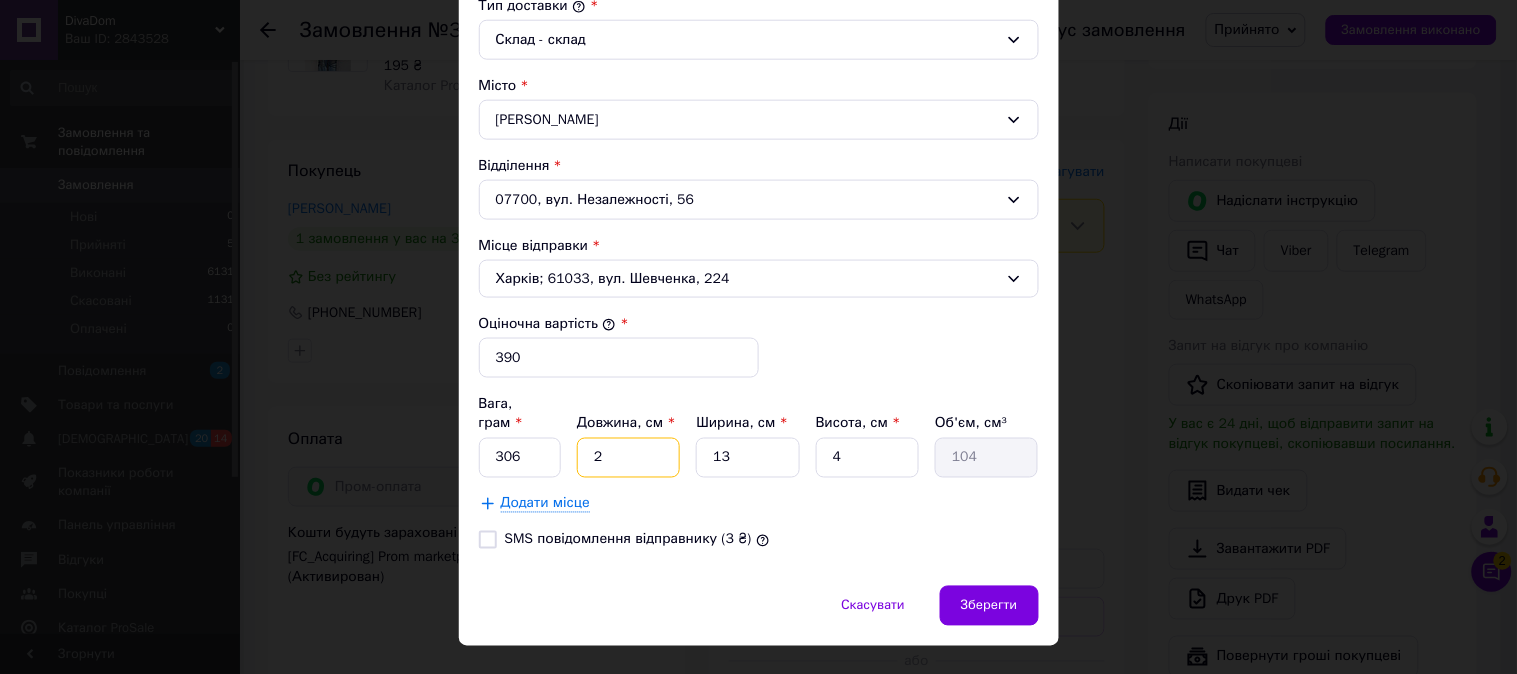 type on "25" 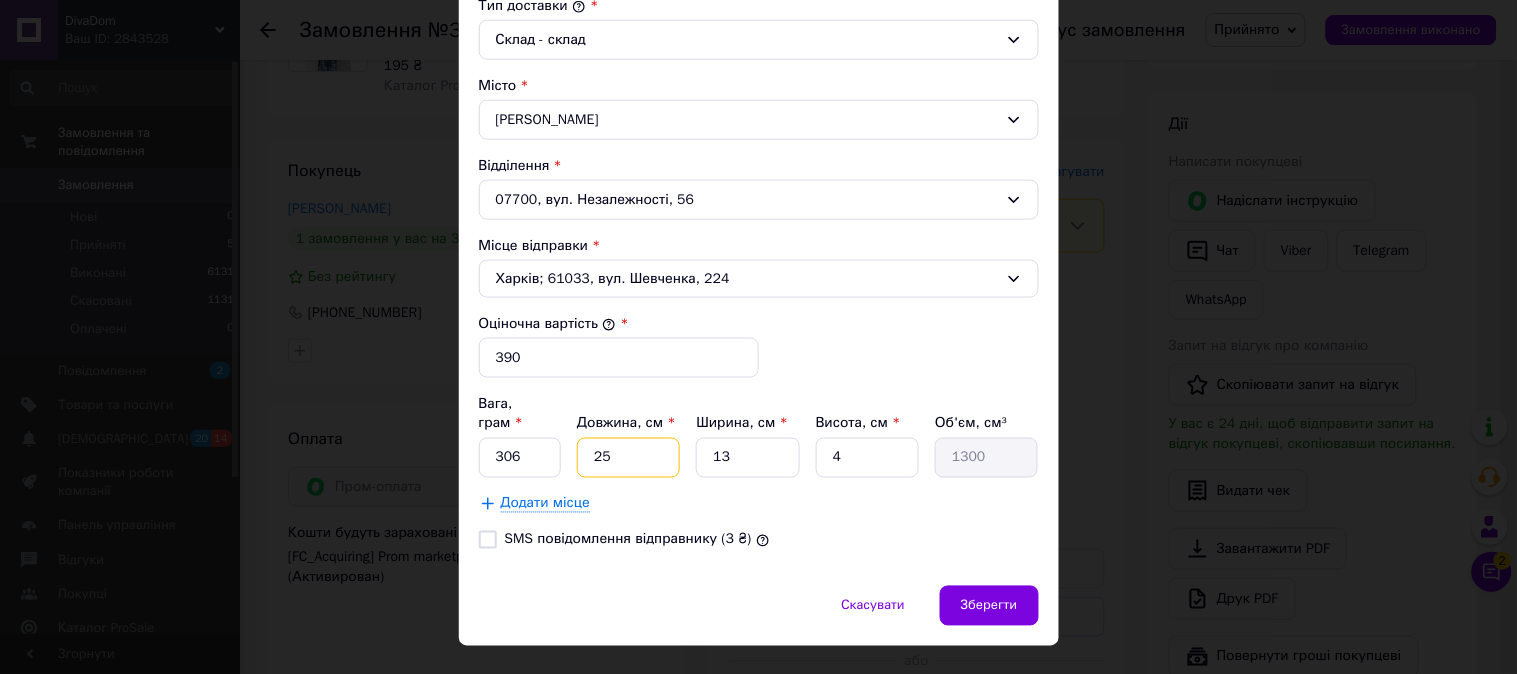 type on "25" 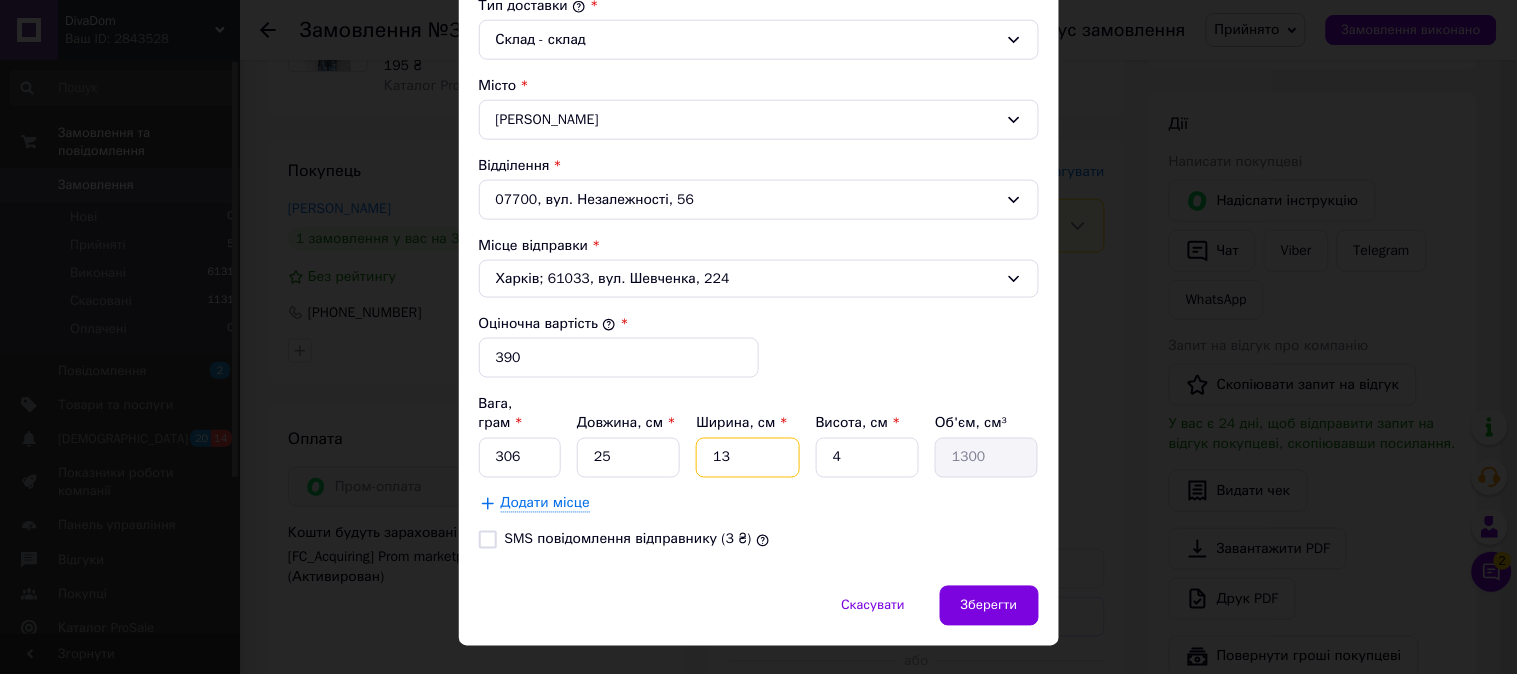 drag, startPoint x: 743, startPoint y: 424, endPoint x: 728, endPoint y: 422, distance: 15.132746 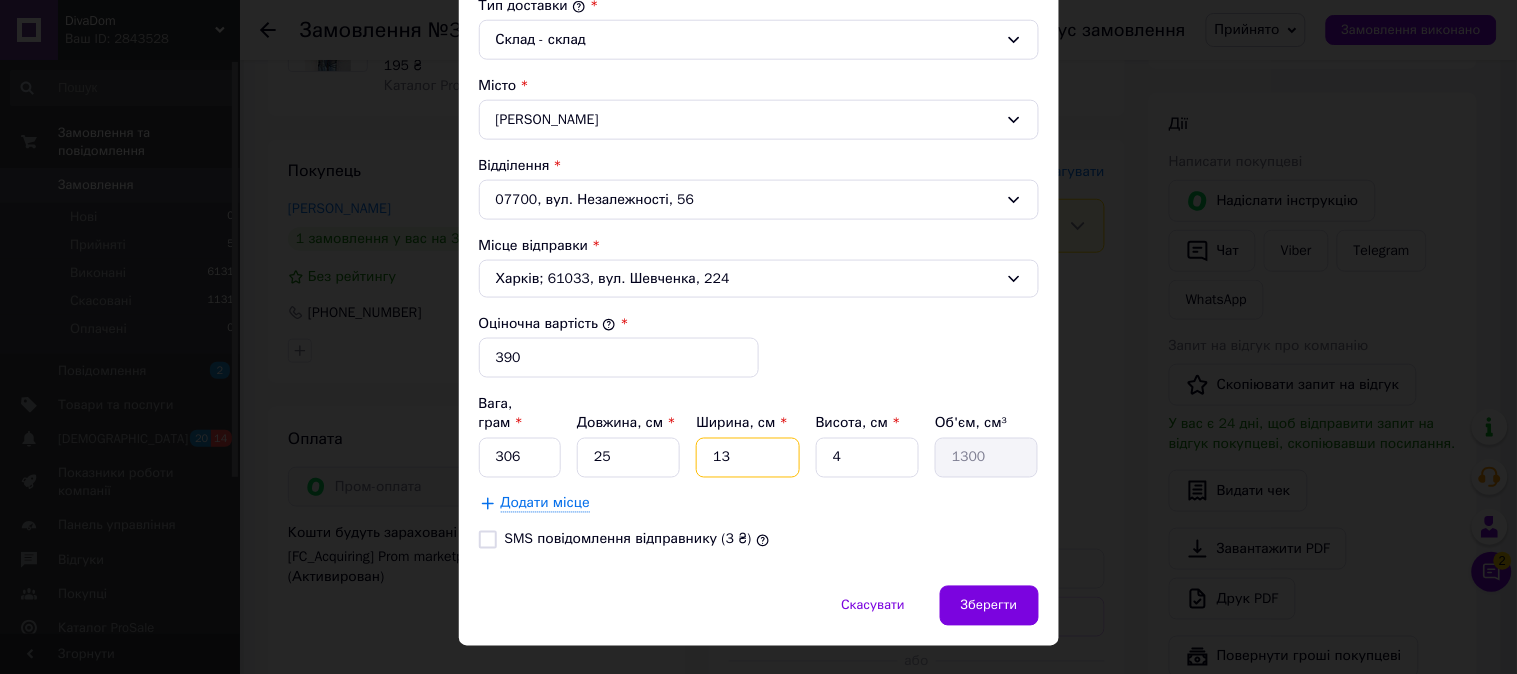 type on "1" 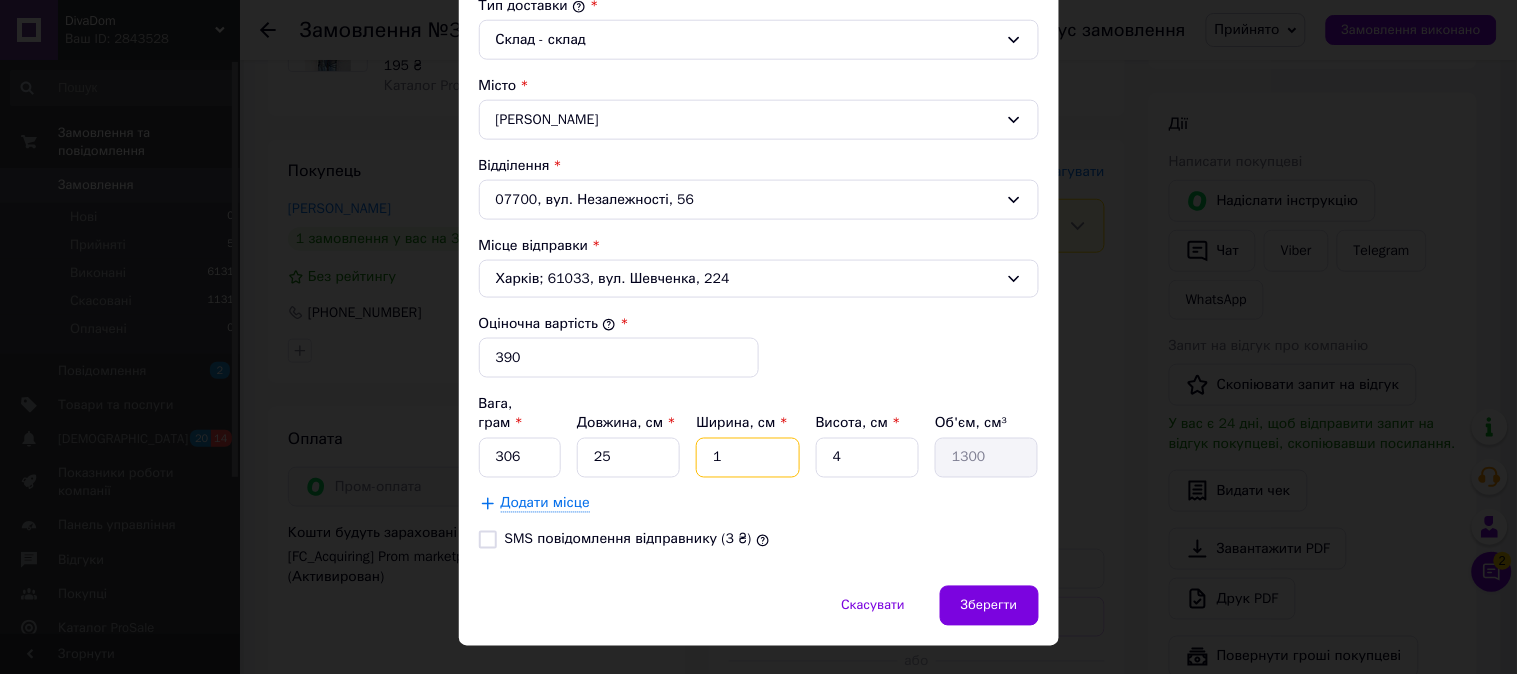 type on "100" 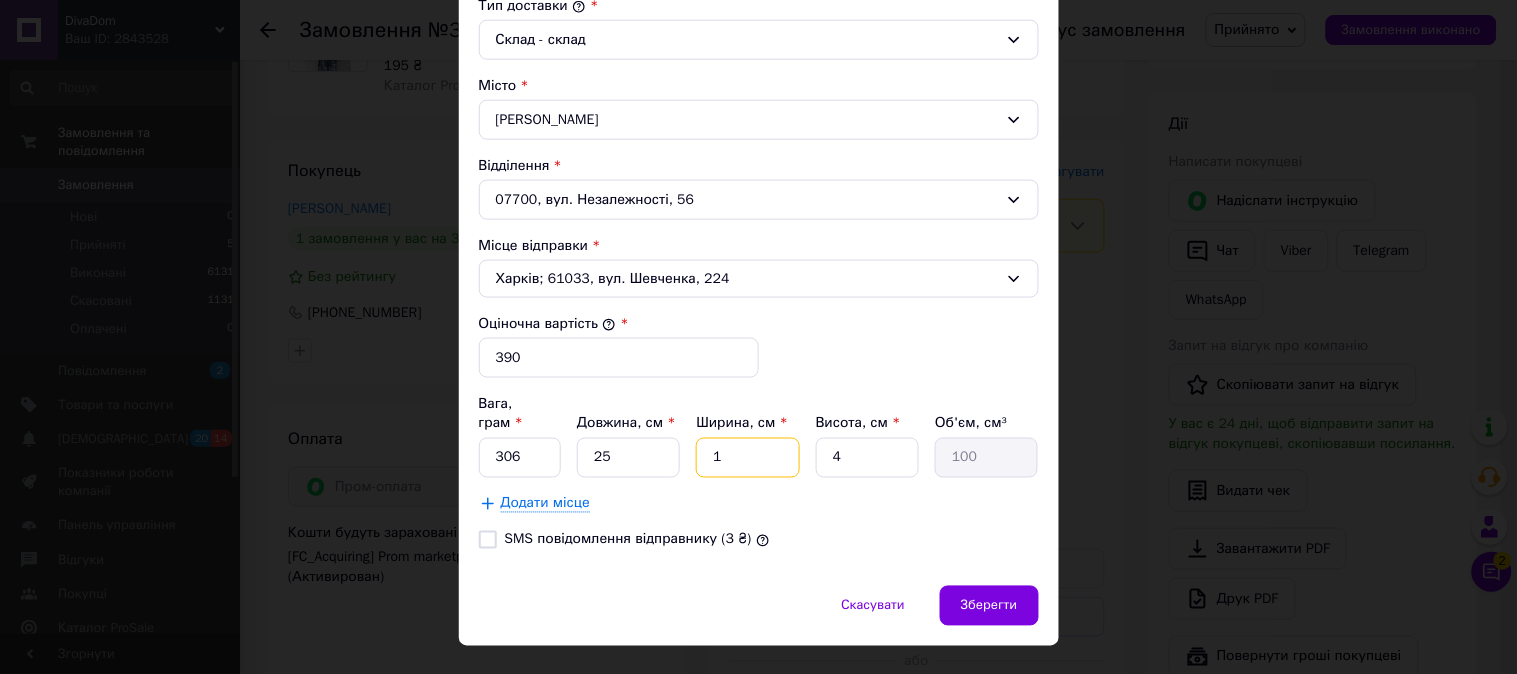 type on "17" 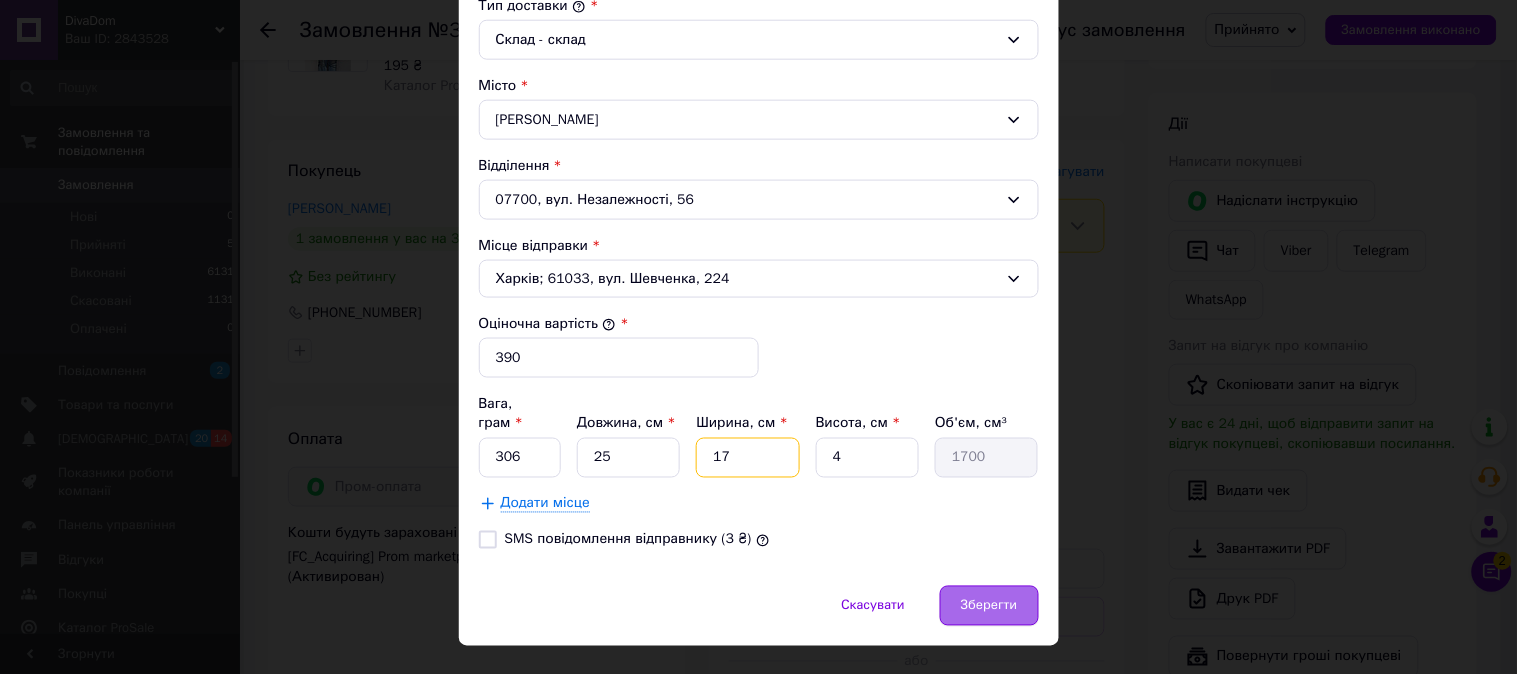 type on "17" 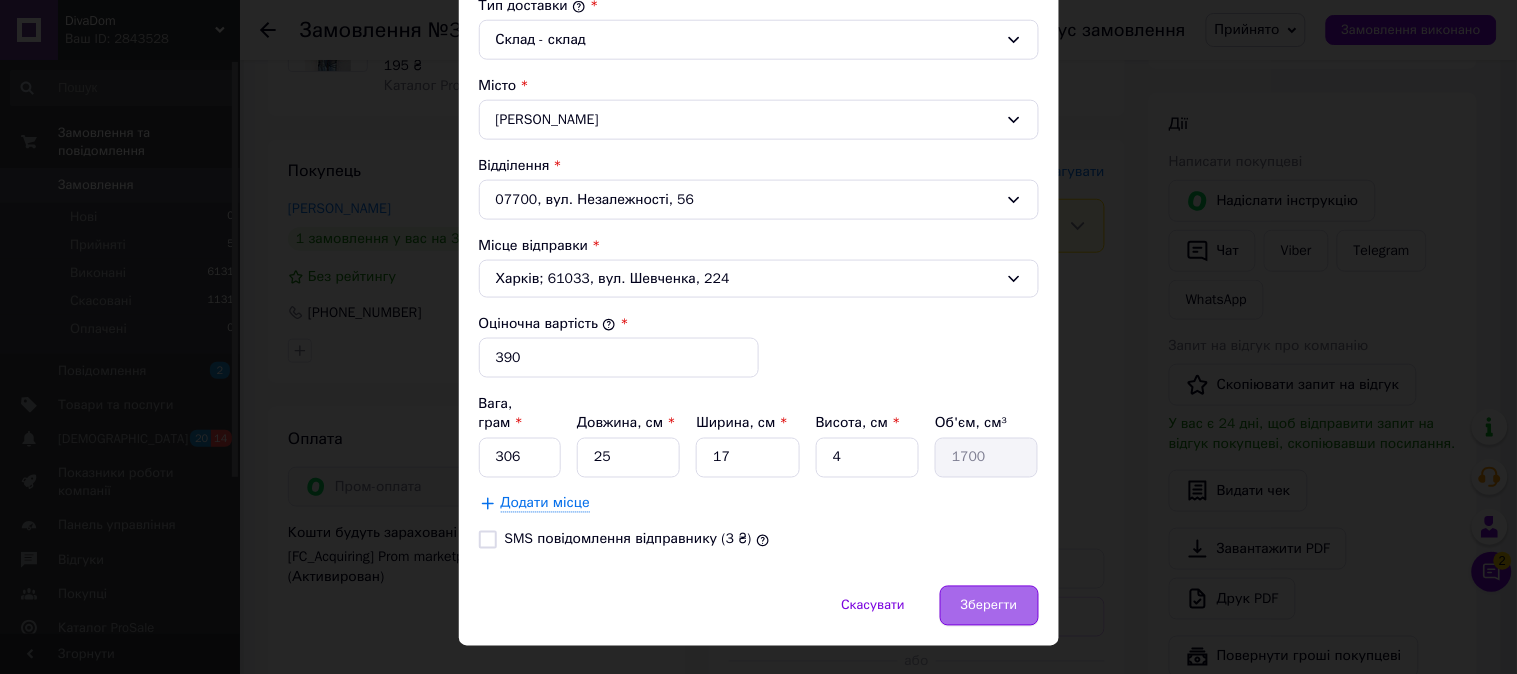 click on "Зберегти" at bounding box center [989, 606] 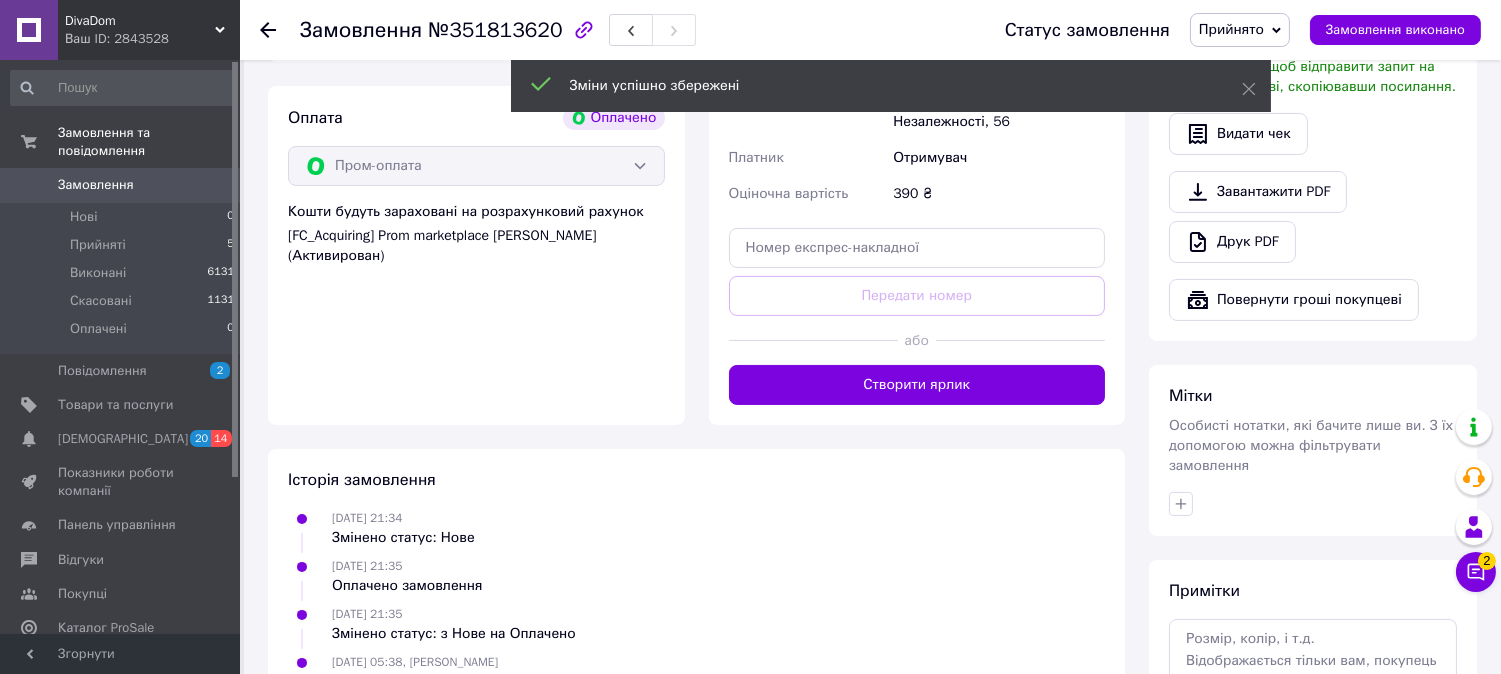 scroll, scrollTop: 666, scrollLeft: 0, axis: vertical 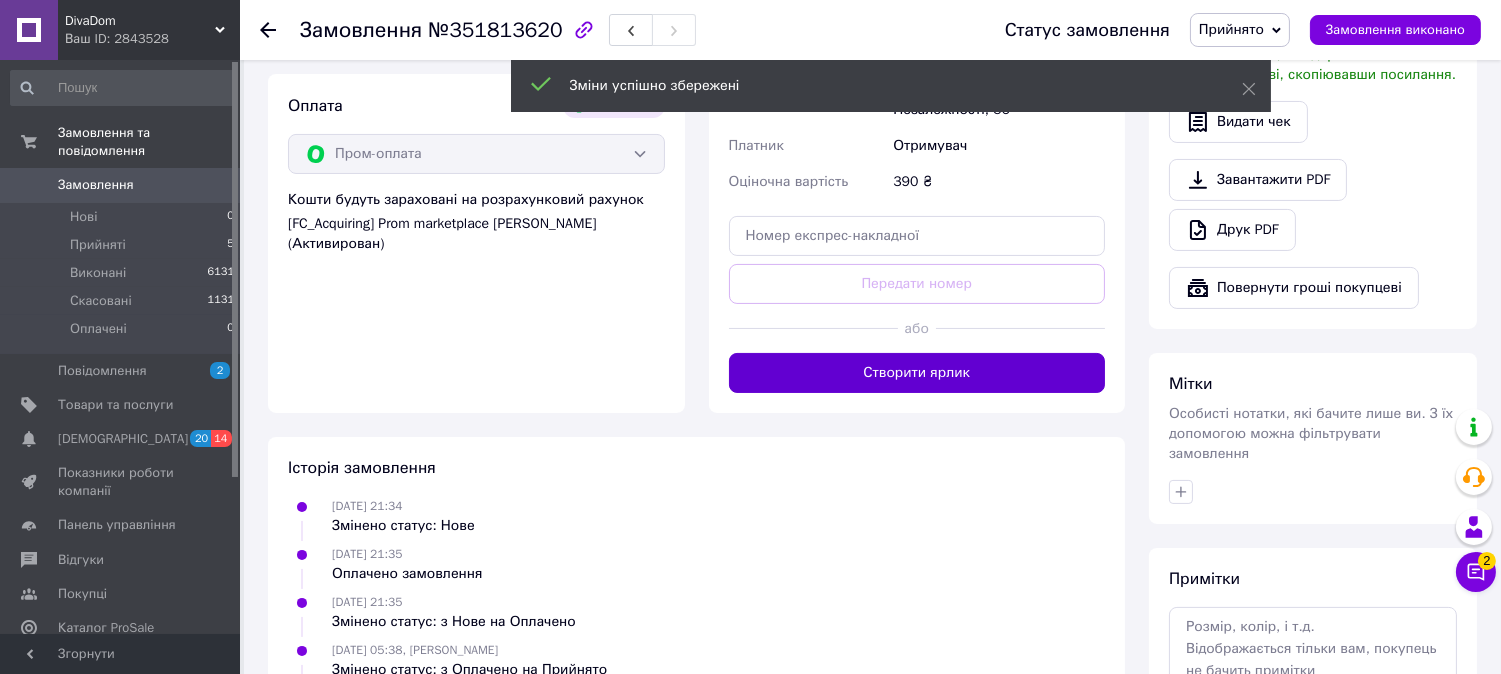 click on "Створити ярлик" at bounding box center [917, 373] 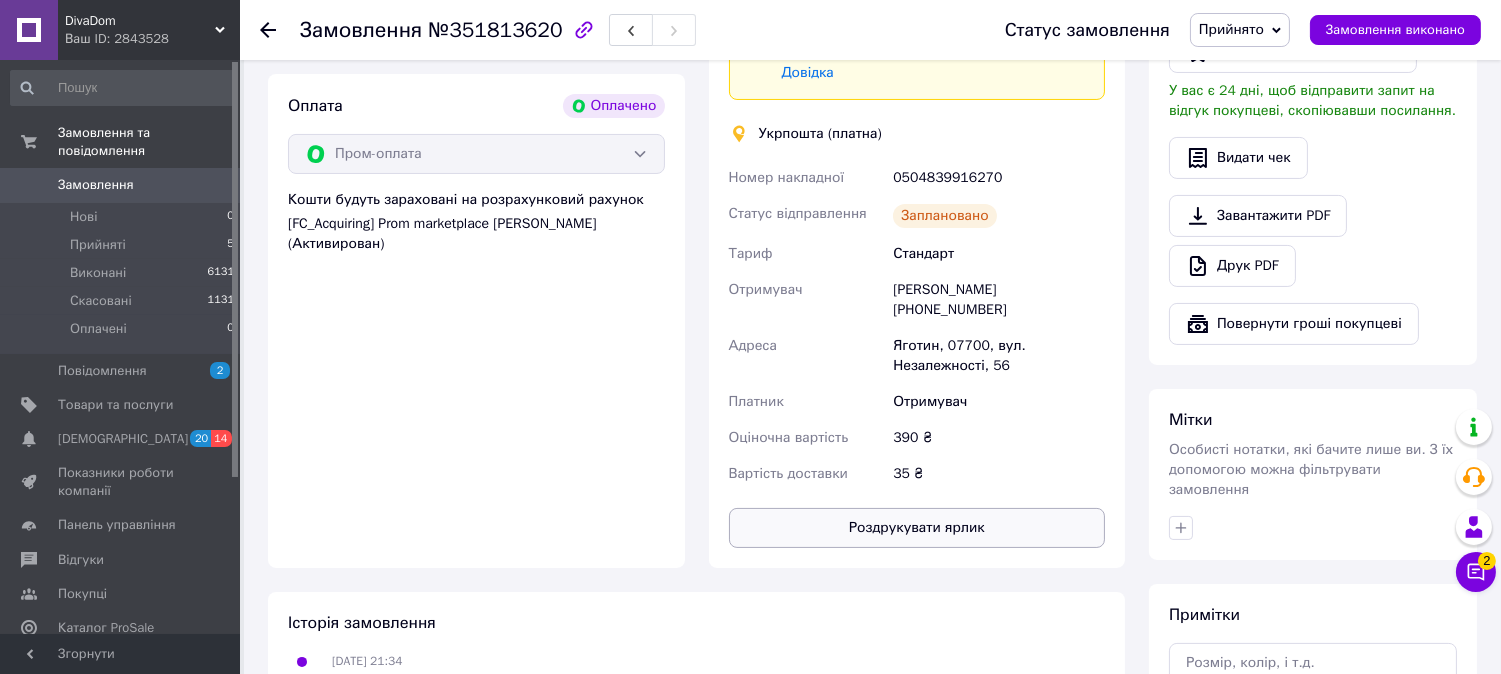 click on "Роздрукувати ярлик" at bounding box center (917, 528) 